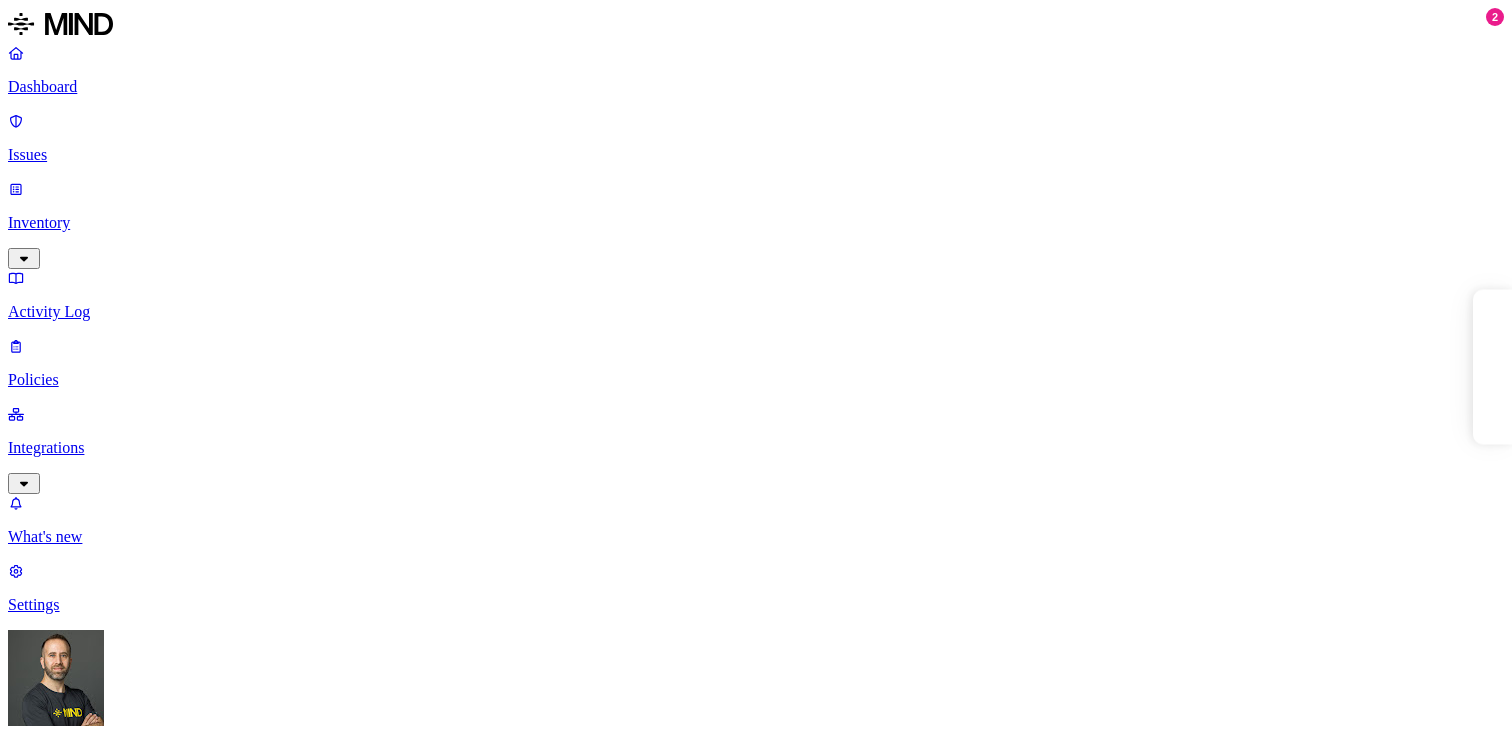 scroll, scrollTop: 0, scrollLeft: 0, axis: both 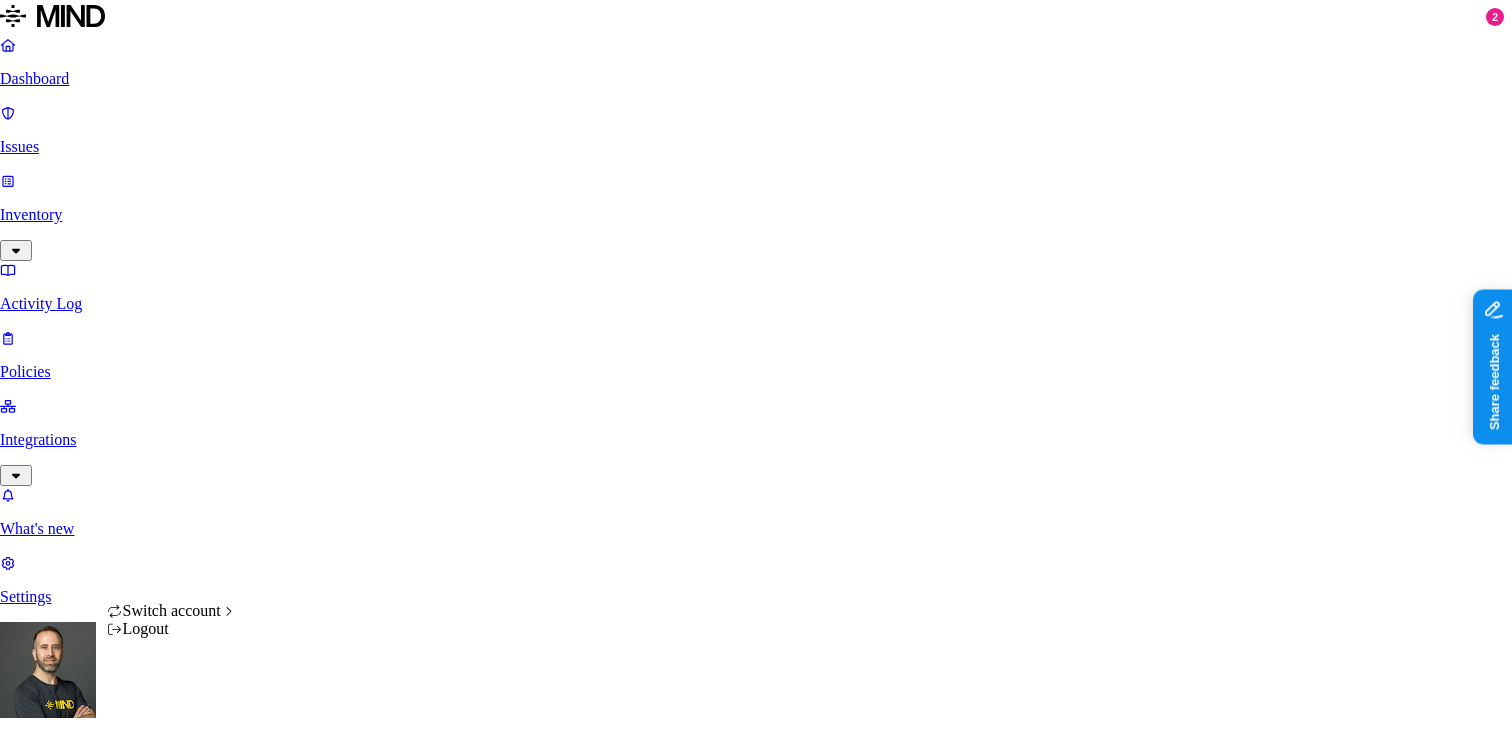 click on "Dashboard Issues Inventory Activity Log Policies Integrations What's new 2 Settings [FIRST] [LAST] Southern Illinois Health Dashboard 0 Discovery Detection Prevention Last update: [TIME] Scanned resources [NUMBER]K Resources by integration [NUMBER]K SIH1 O365 PII [NUMBER]K Person Name [NUMBER]K Phone number [NUMBER]K Address [NUMBER]K Email address [NUMBER]K Date of birth [NUMBER]K Medical Record Number [NUMBER]K PCI [NUMBER] Credit card [NUMBER] Secrets [NUMBER] Password [NUMBER] Encryption Key [NUMBER] Other [NUMBER] Source code [NUMBER] Top resources with sensitive data Resource Sensitive records Owner Last access Census review for Wellness Analysis.xlsx SSN [NUMBER] Email address [NUMBER] Person Name [NUMBER] Address [NUMBER] Phone number [NUMBER] [FIRST] [LAST] Census 7-19-2023.xlsx Email address [NUMBER] Individual Taxpayer Identification [NUMBER] Person Name [NUMBER] Address [NUMBER] Phone number [NUMBER] [FIRST] [LAST] Full analysis of 2021 program completion for EEs 10-17-2021.xls Email address [NUMBER] Person Name [NUMBER] Address [NUMBER] Phone number [NUMBER] [FIRST] [LAST] Mthy_So_Ill_Health_Sys July 2023 -with edits.xlsx SSN [NUMBER] [NUMBER]" at bounding box center [756, 1560] 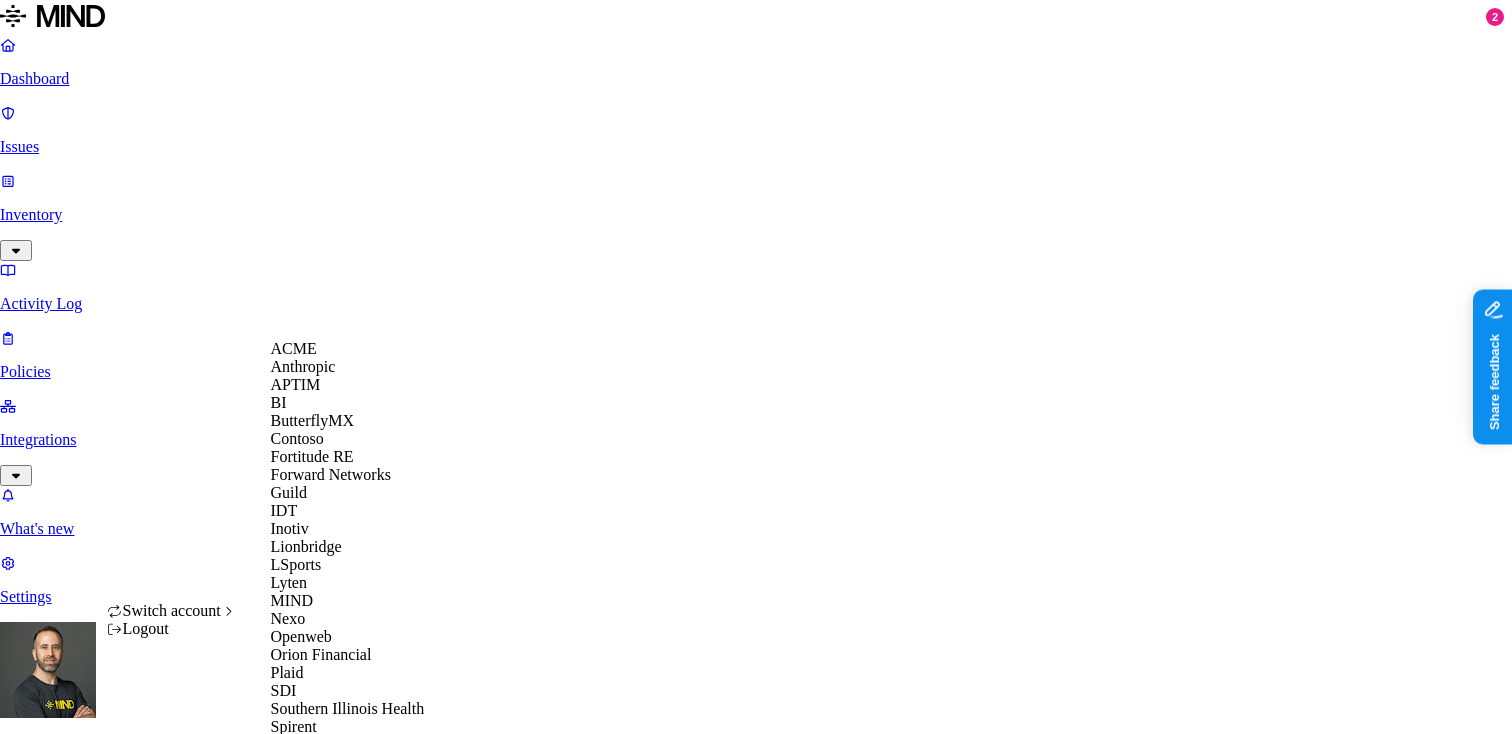 click on "ACME" at bounding box center [348, 349] 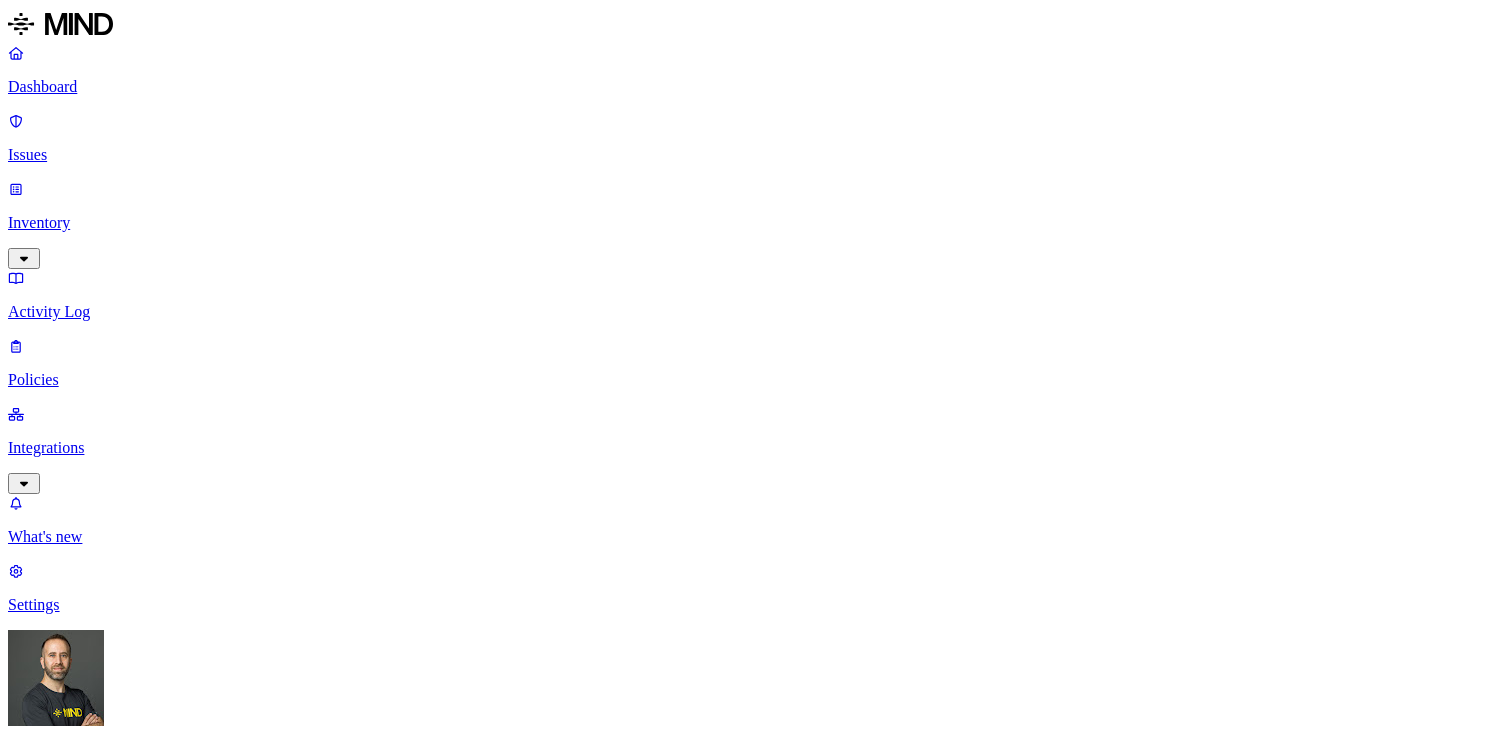 scroll, scrollTop: 0, scrollLeft: 0, axis: both 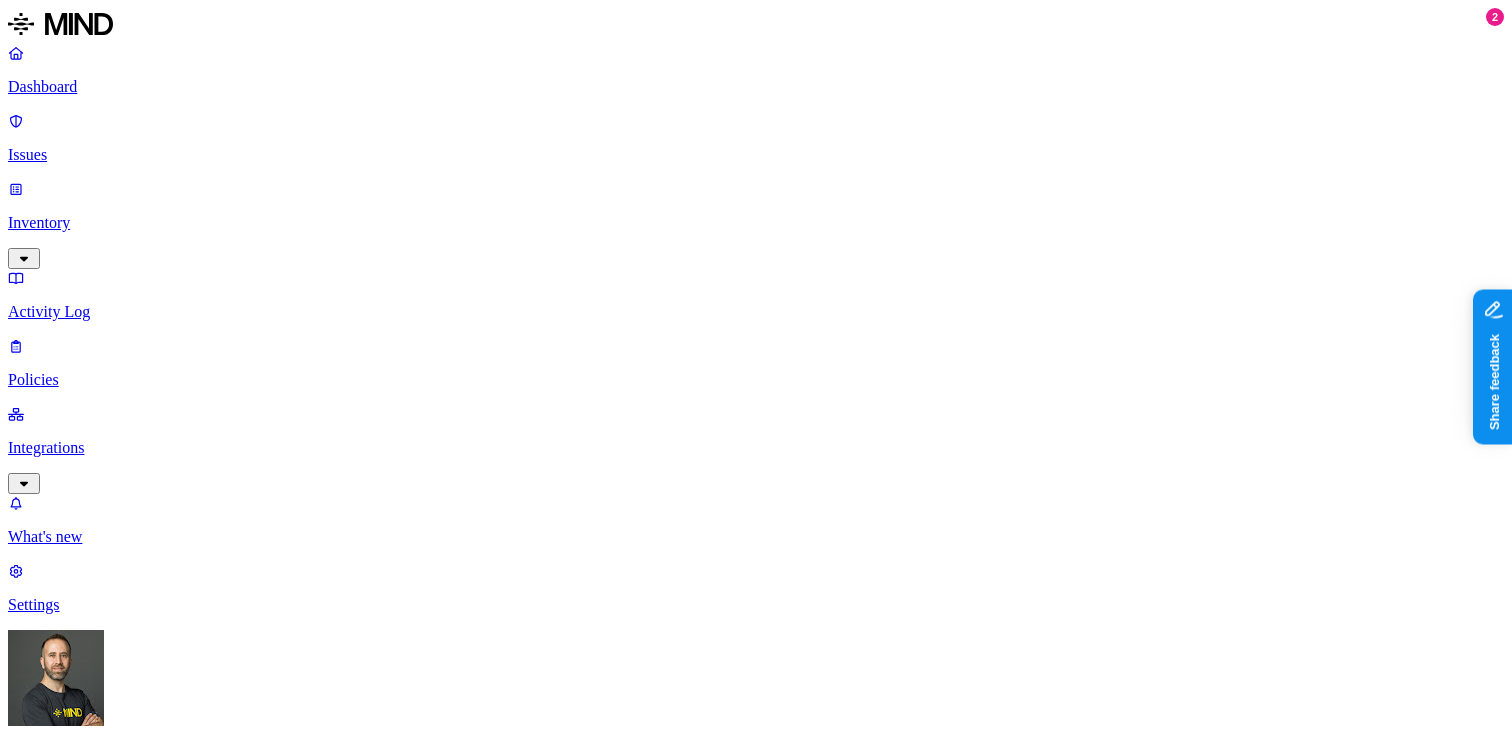 click on "Policies" at bounding box center [756, 380] 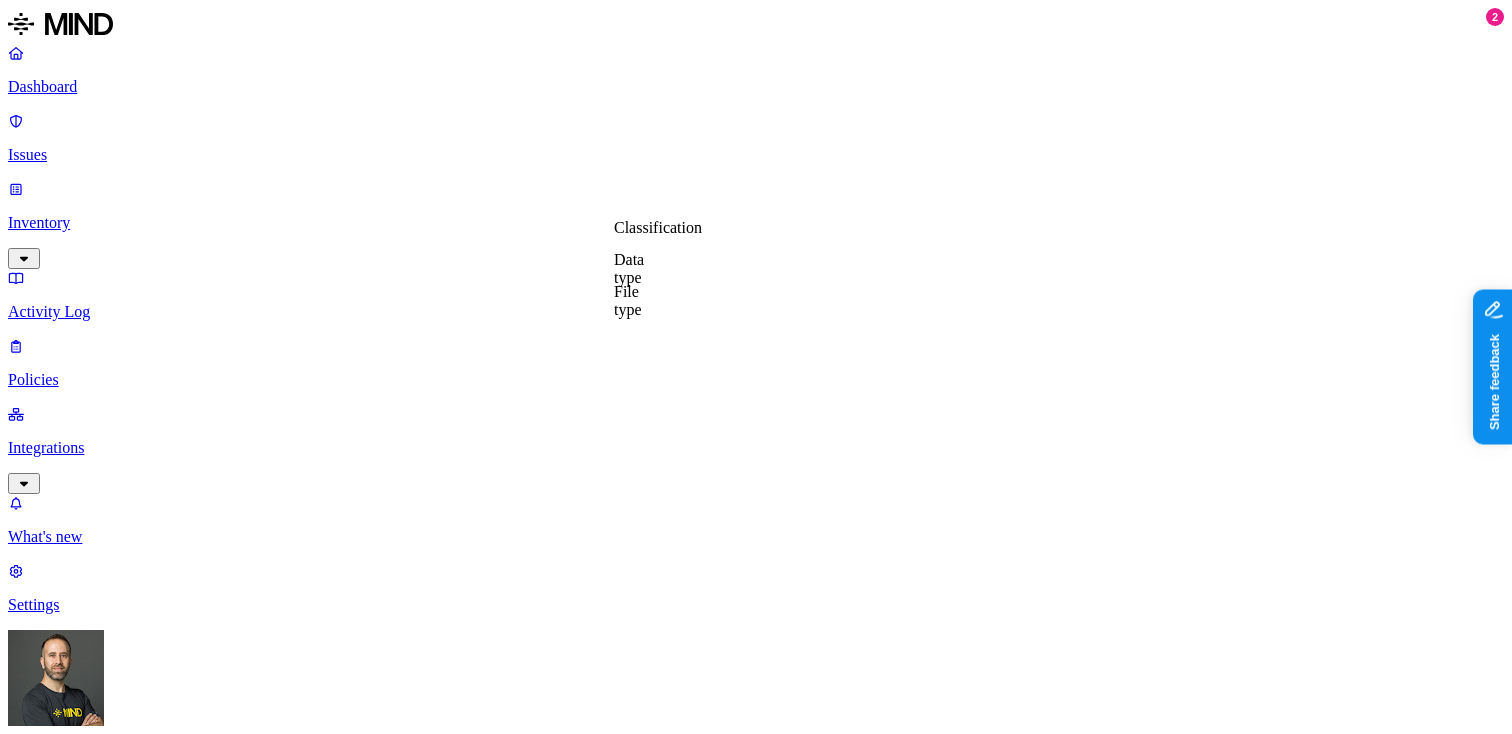 click on "Data type" at bounding box center (629, 268) 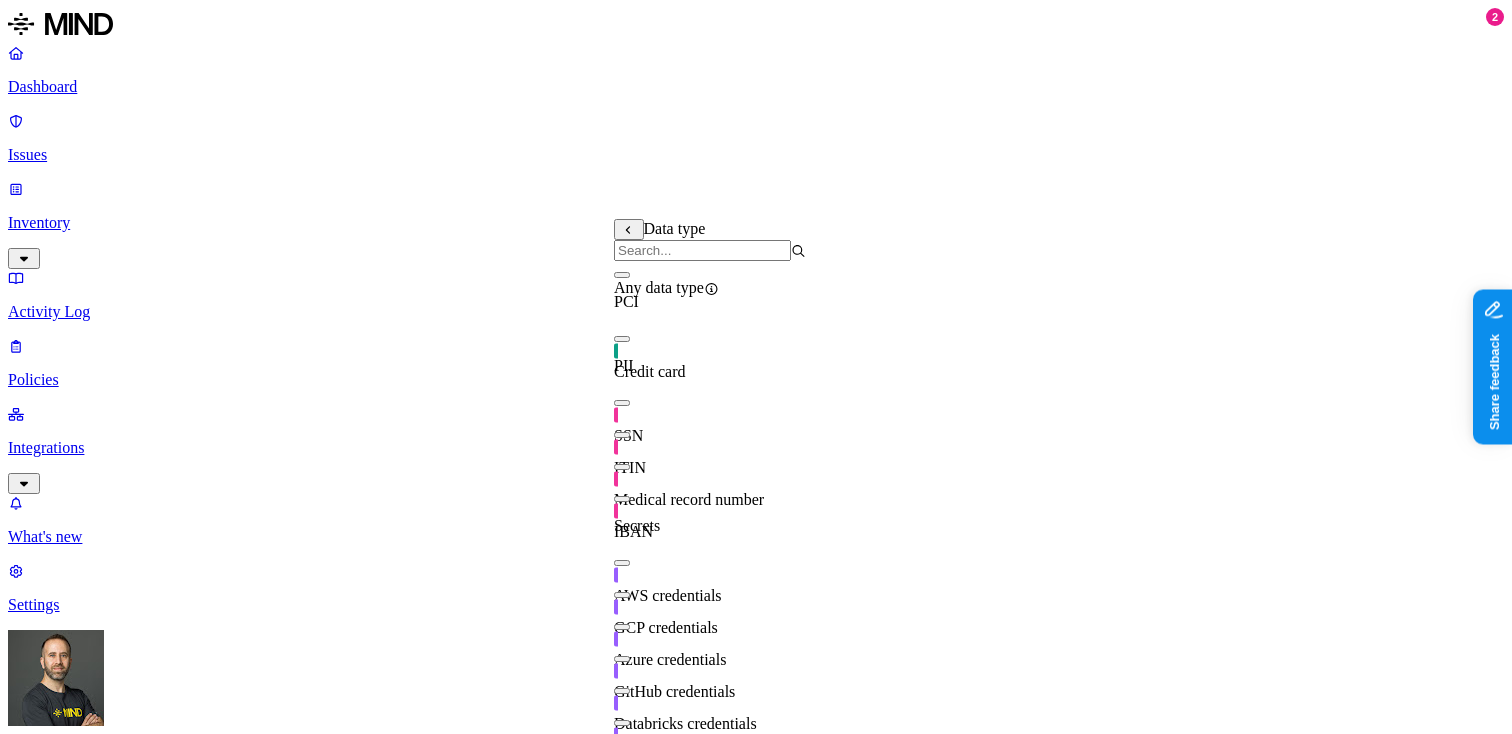 click 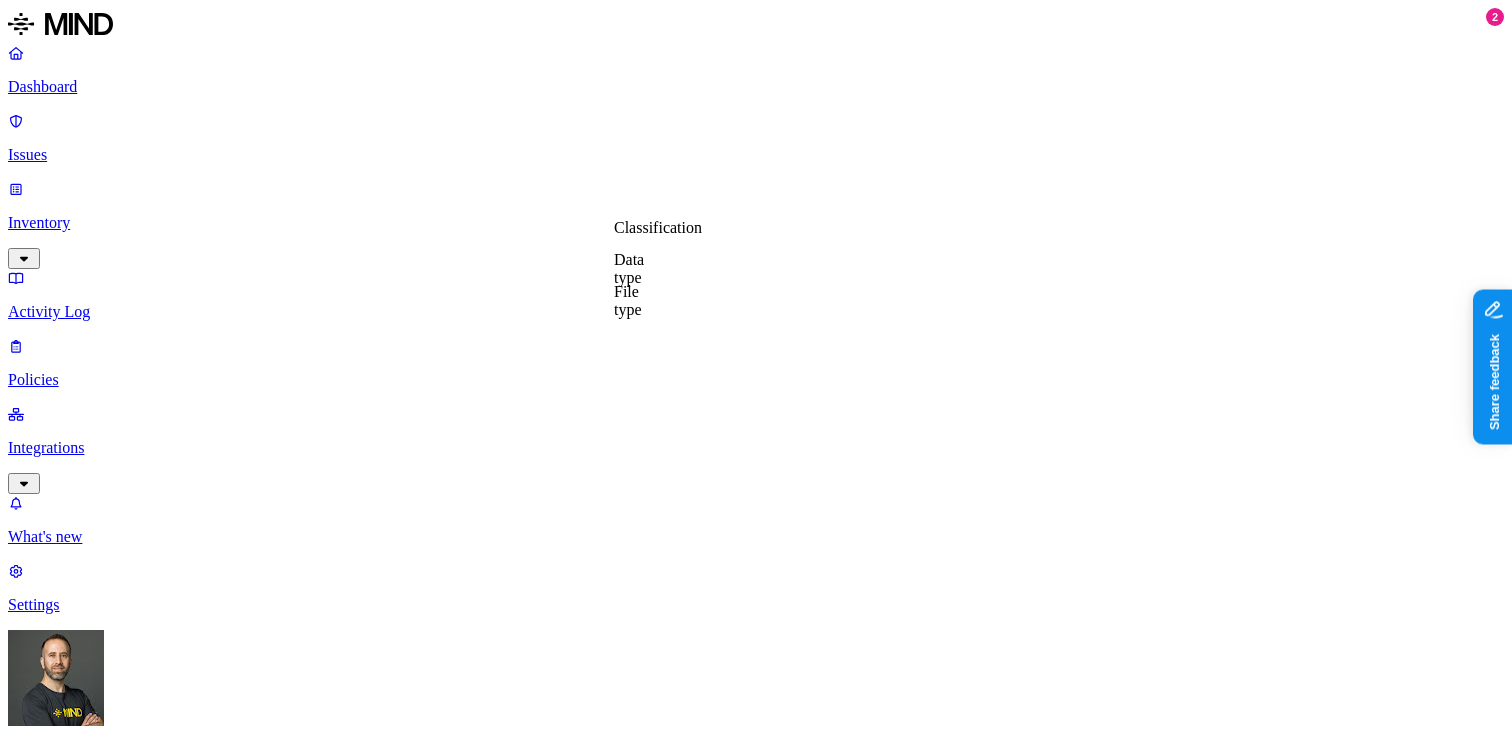 click on "Classification" at bounding box center (658, 227) 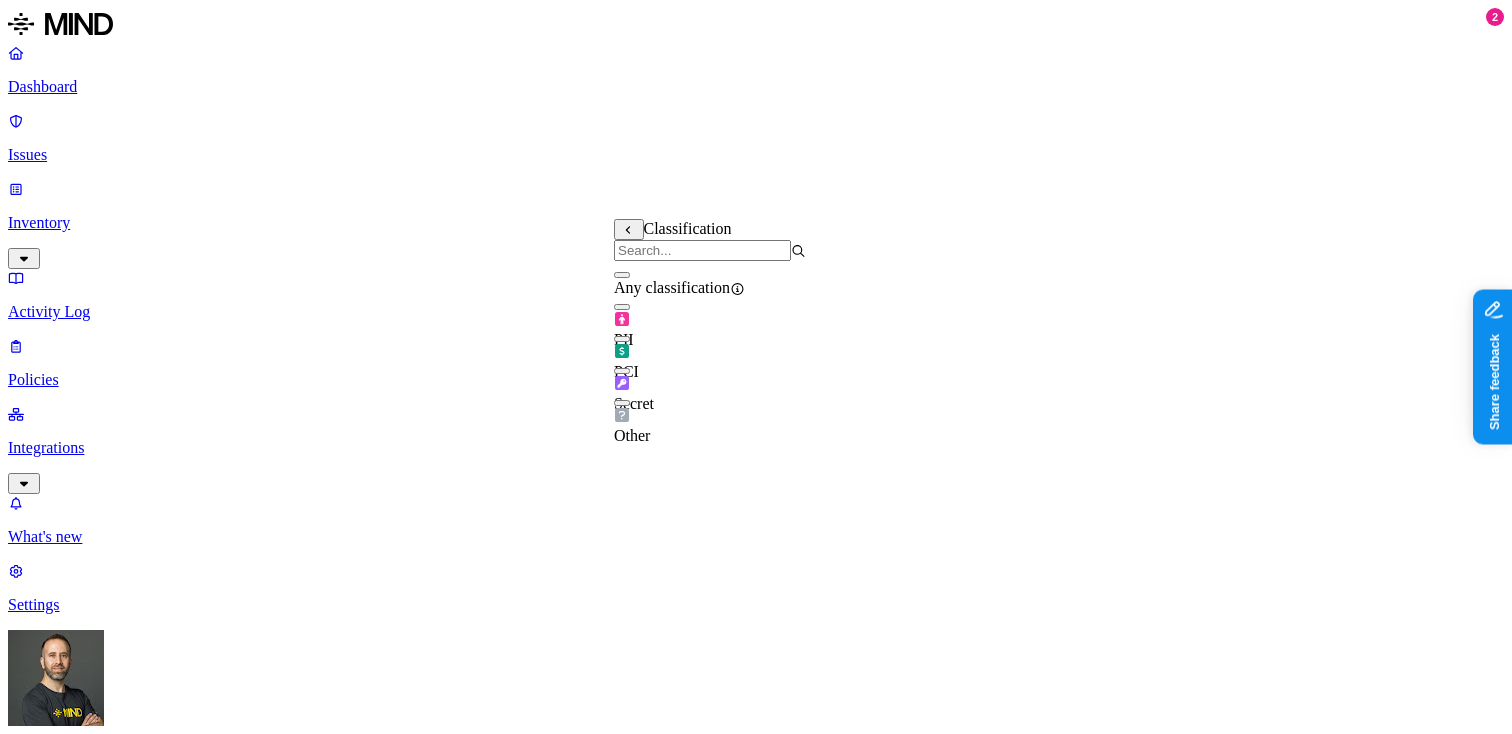 click at bounding box center (622, 307) 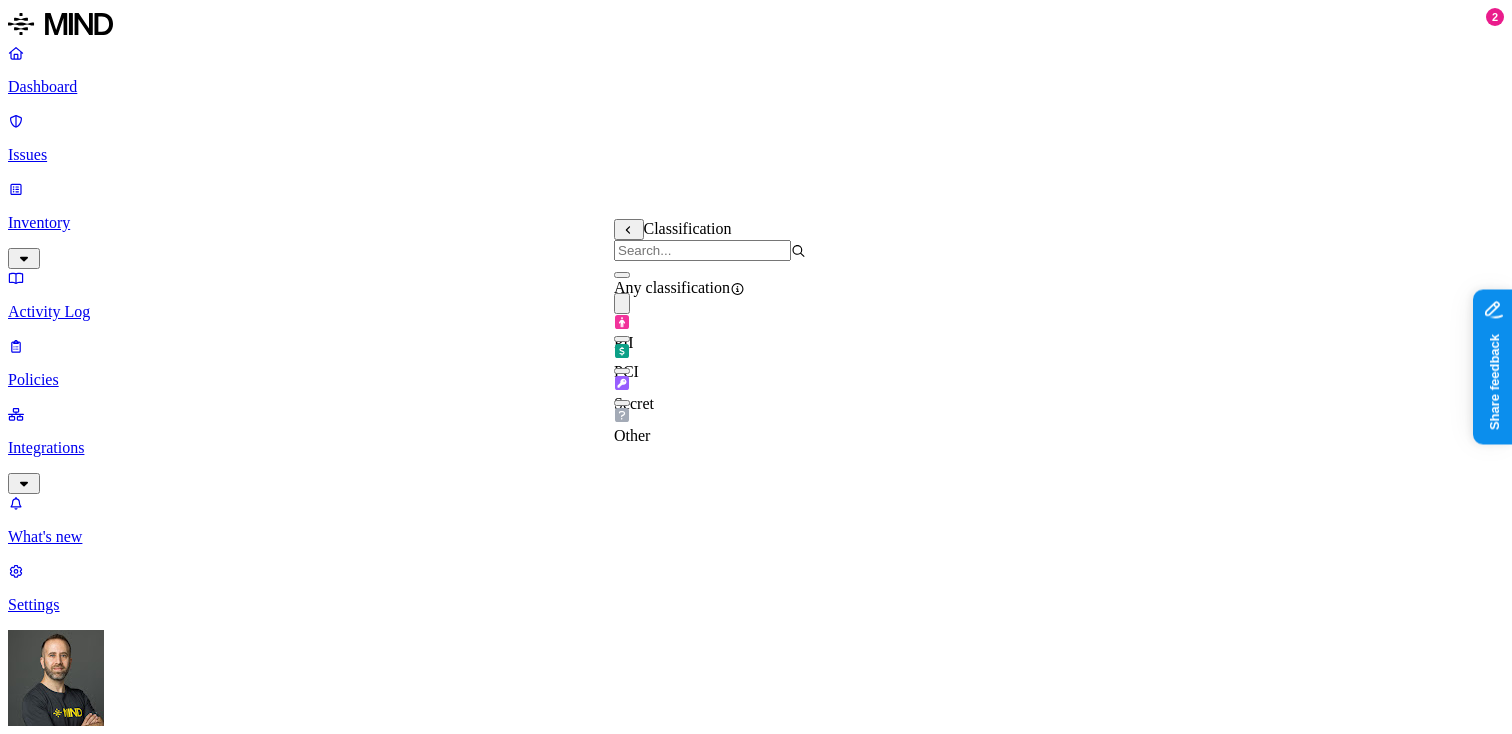 click on "DATA Any ORIGIN Anywhere TRANSFER TO Anywhere BY USER Anyone" at bounding box center (756, 1583) 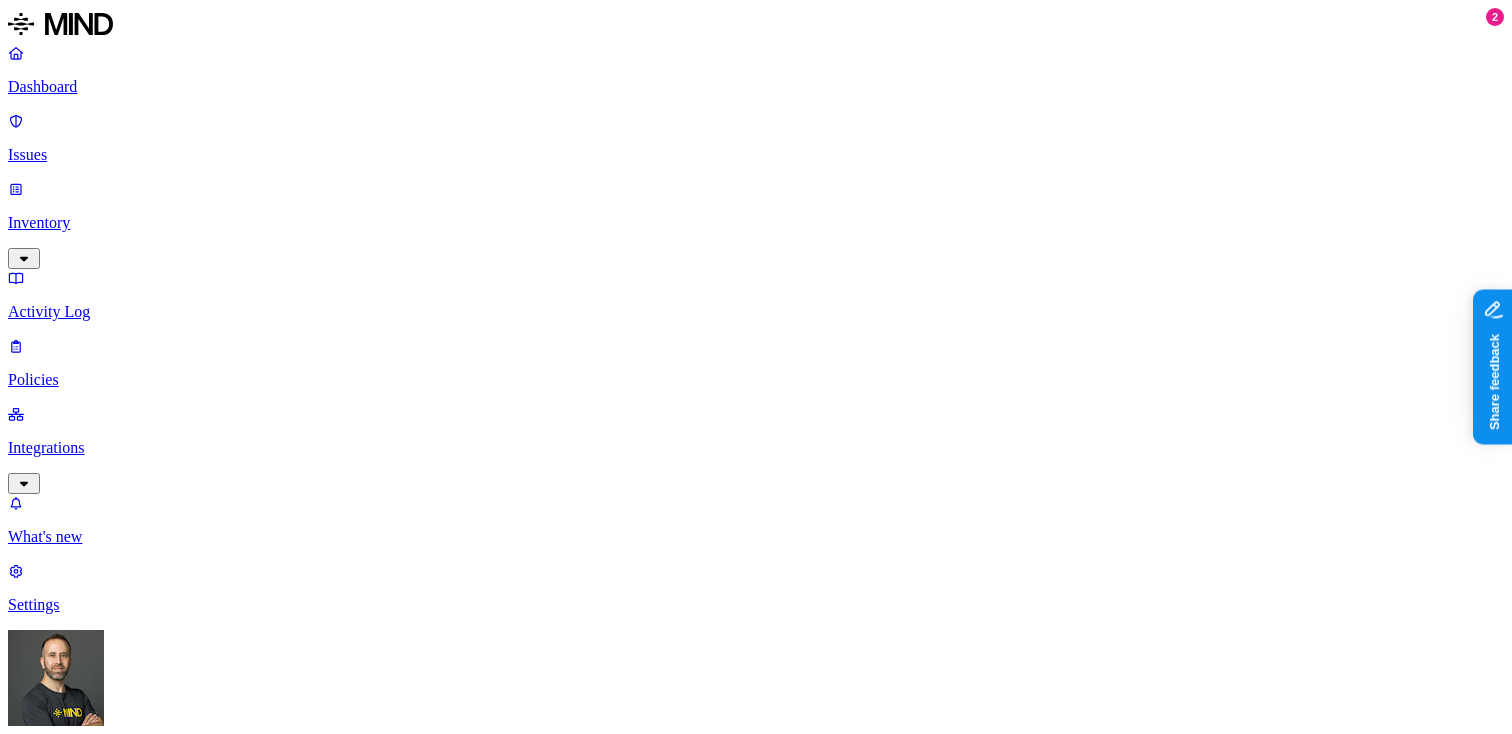 click 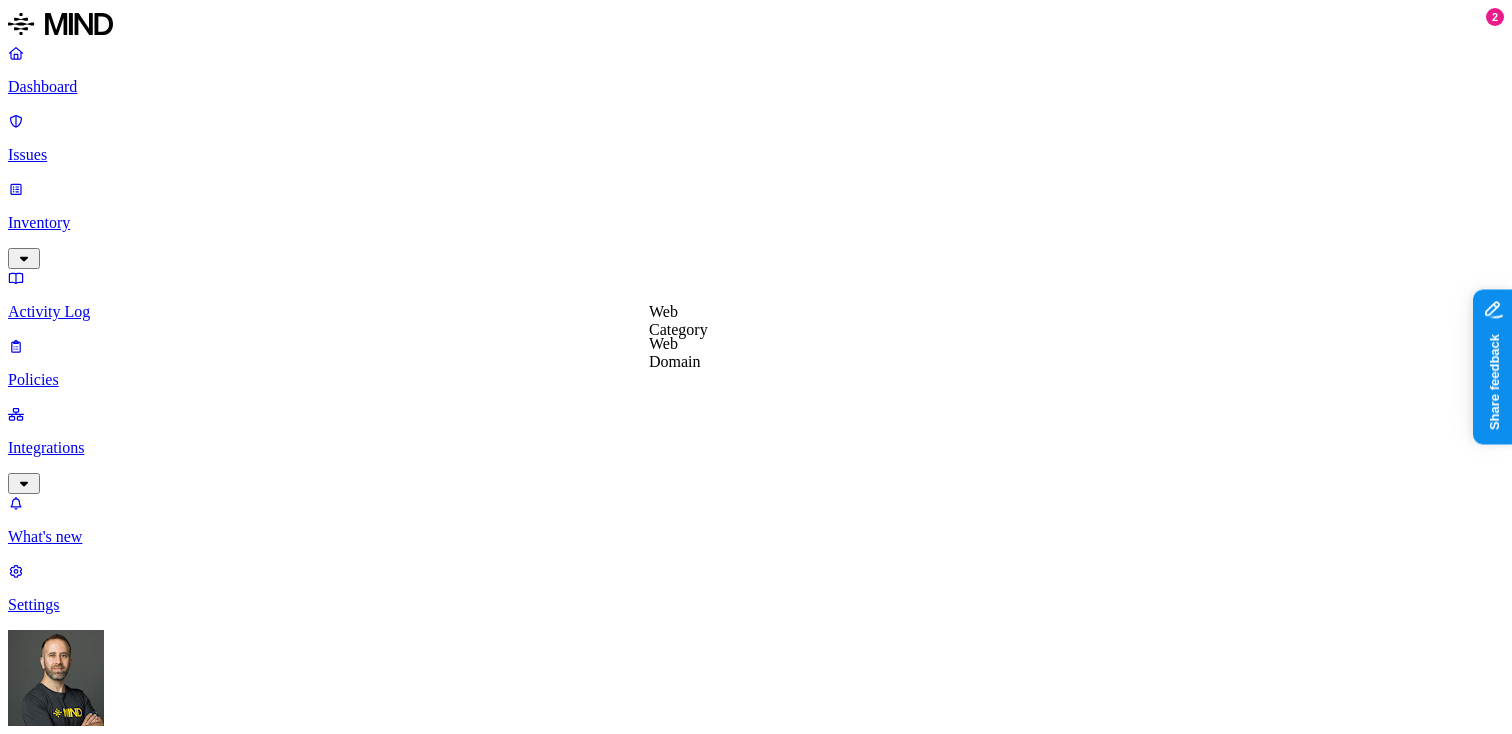 click on "Web Domain" at bounding box center [675, 352] 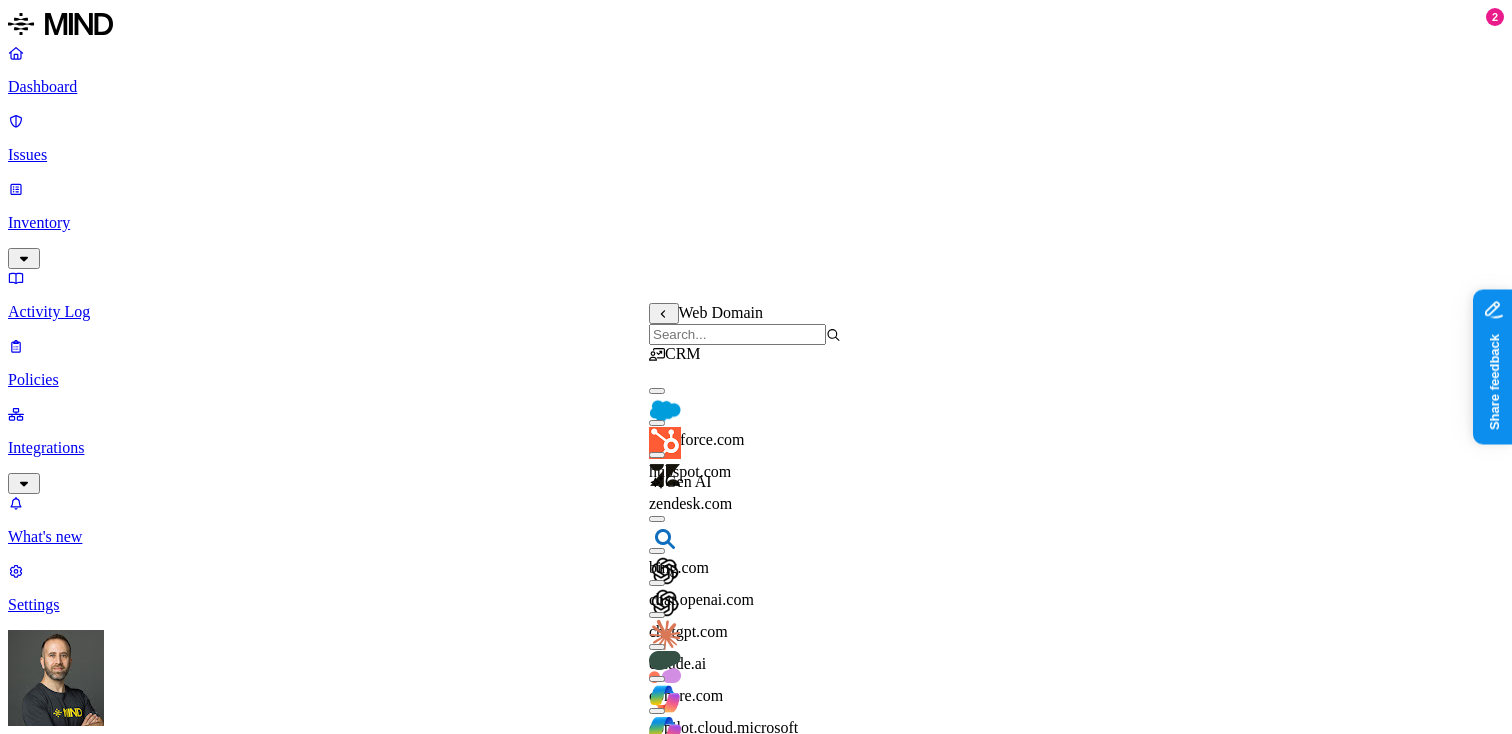 scroll, scrollTop: 0, scrollLeft: 0, axis: both 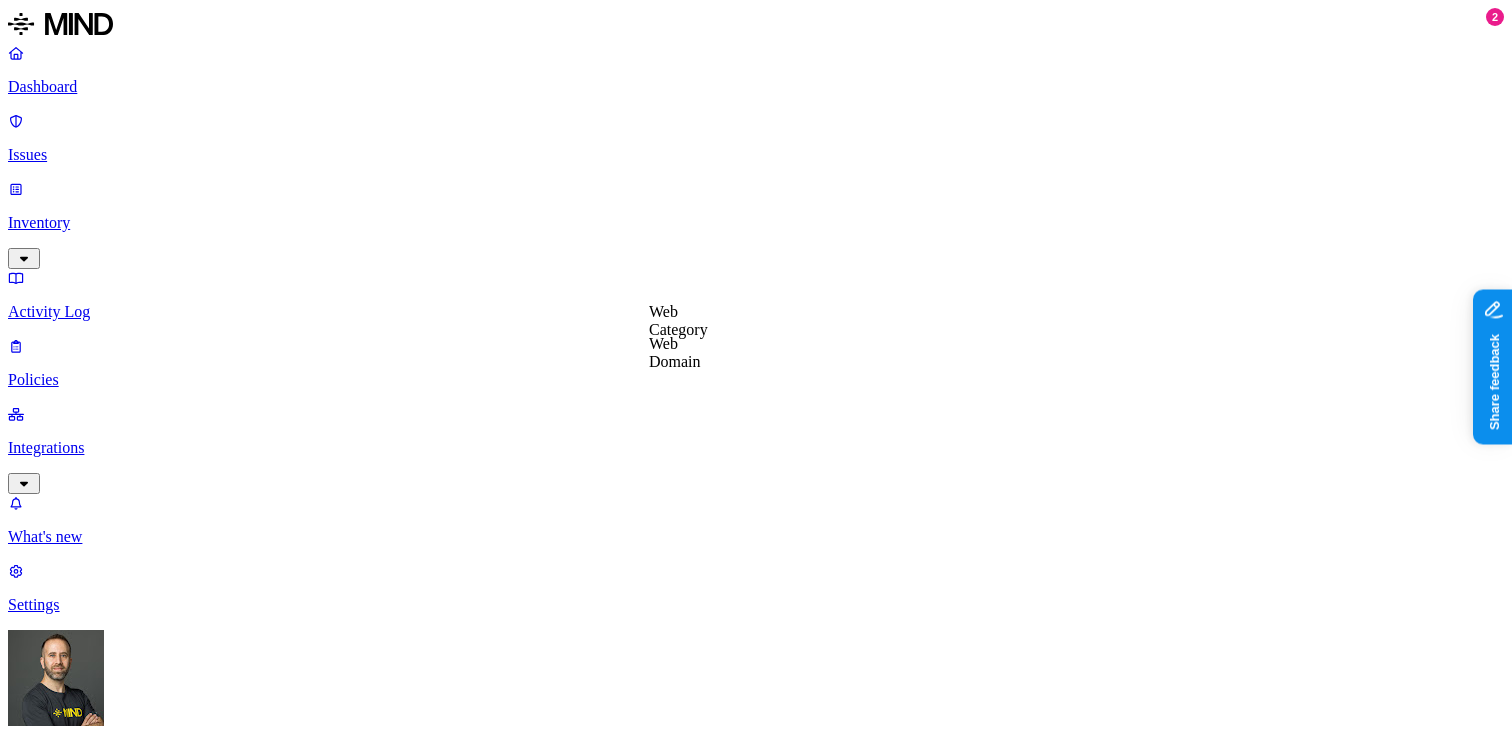 click on "Web Category" at bounding box center (678, 320) 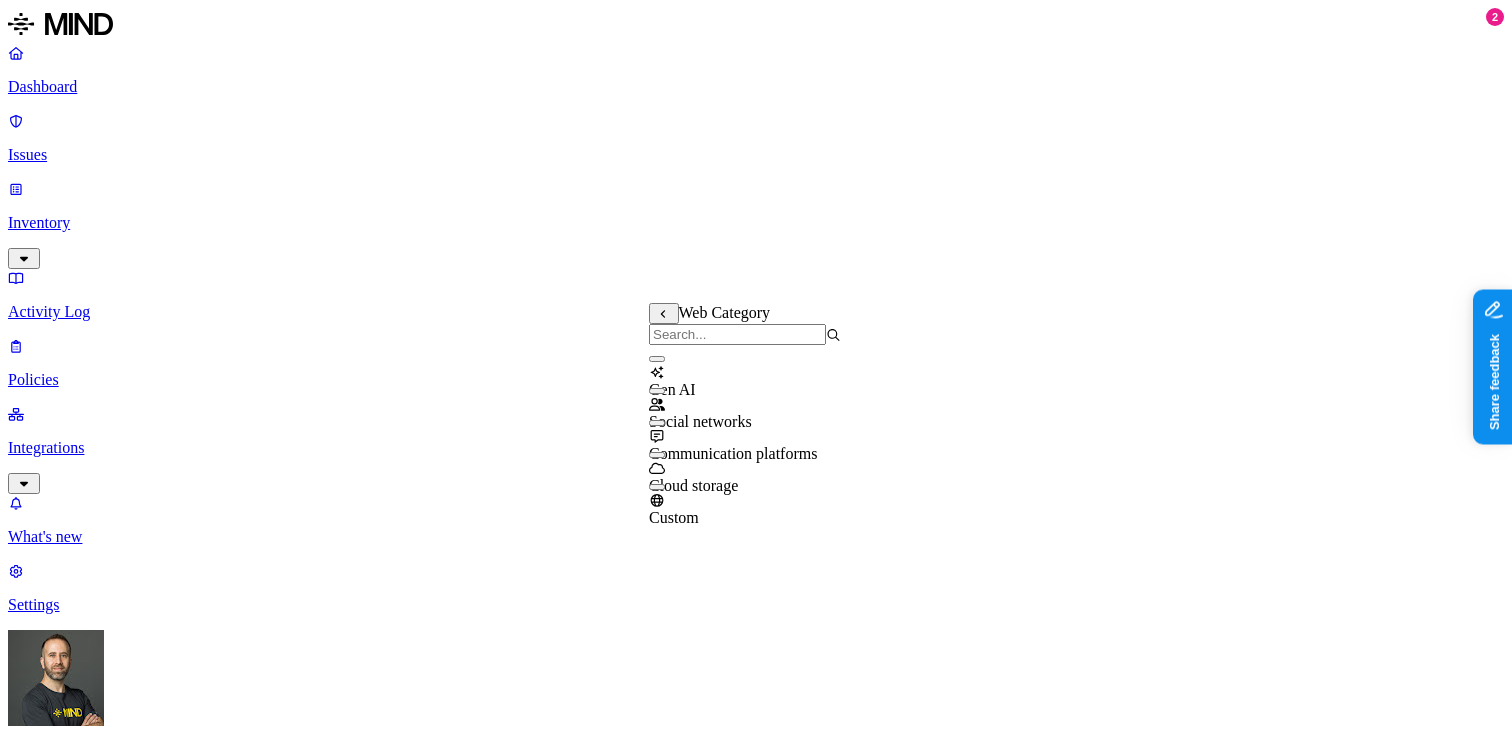 click 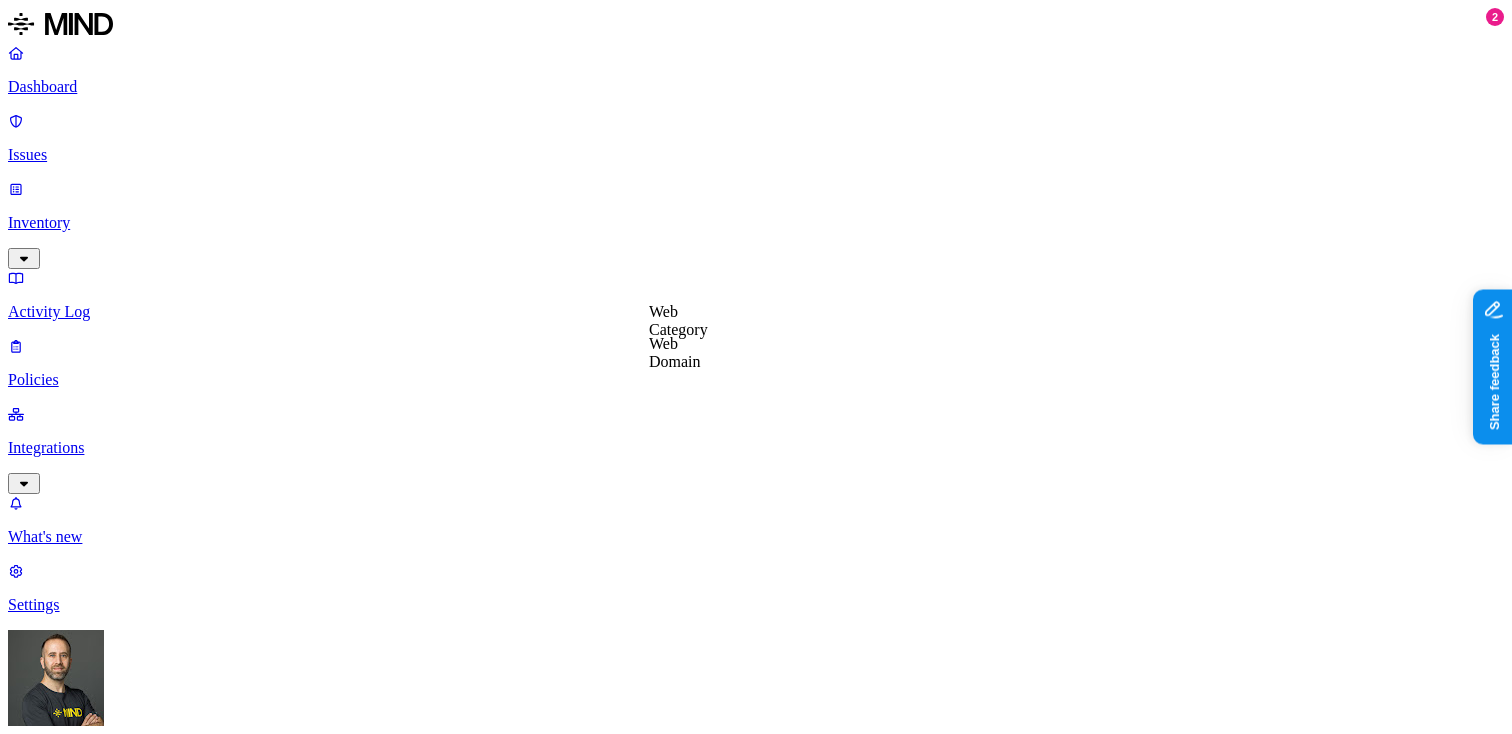 click on "Web Domain" at bounding box center [675, 352] 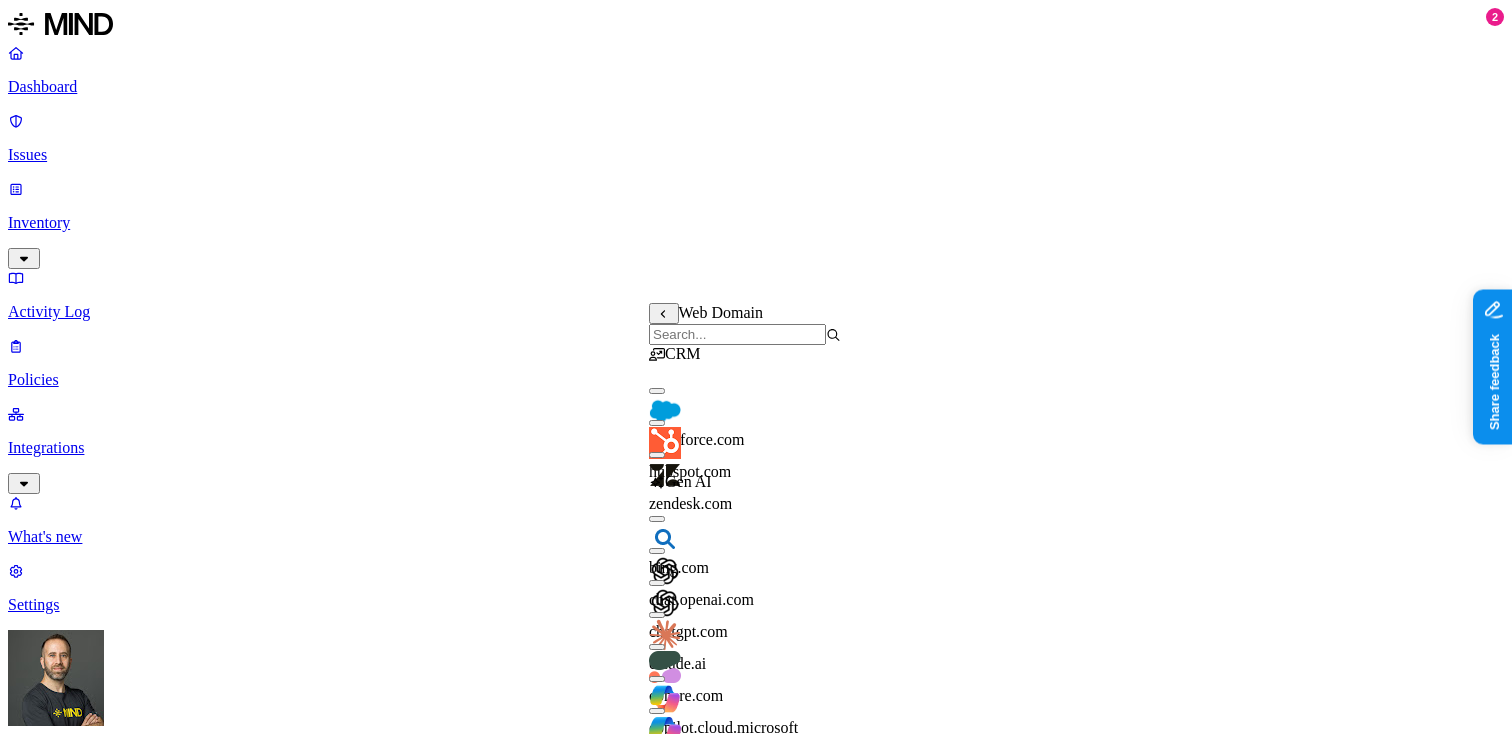 click at bounding box center (657, 391) 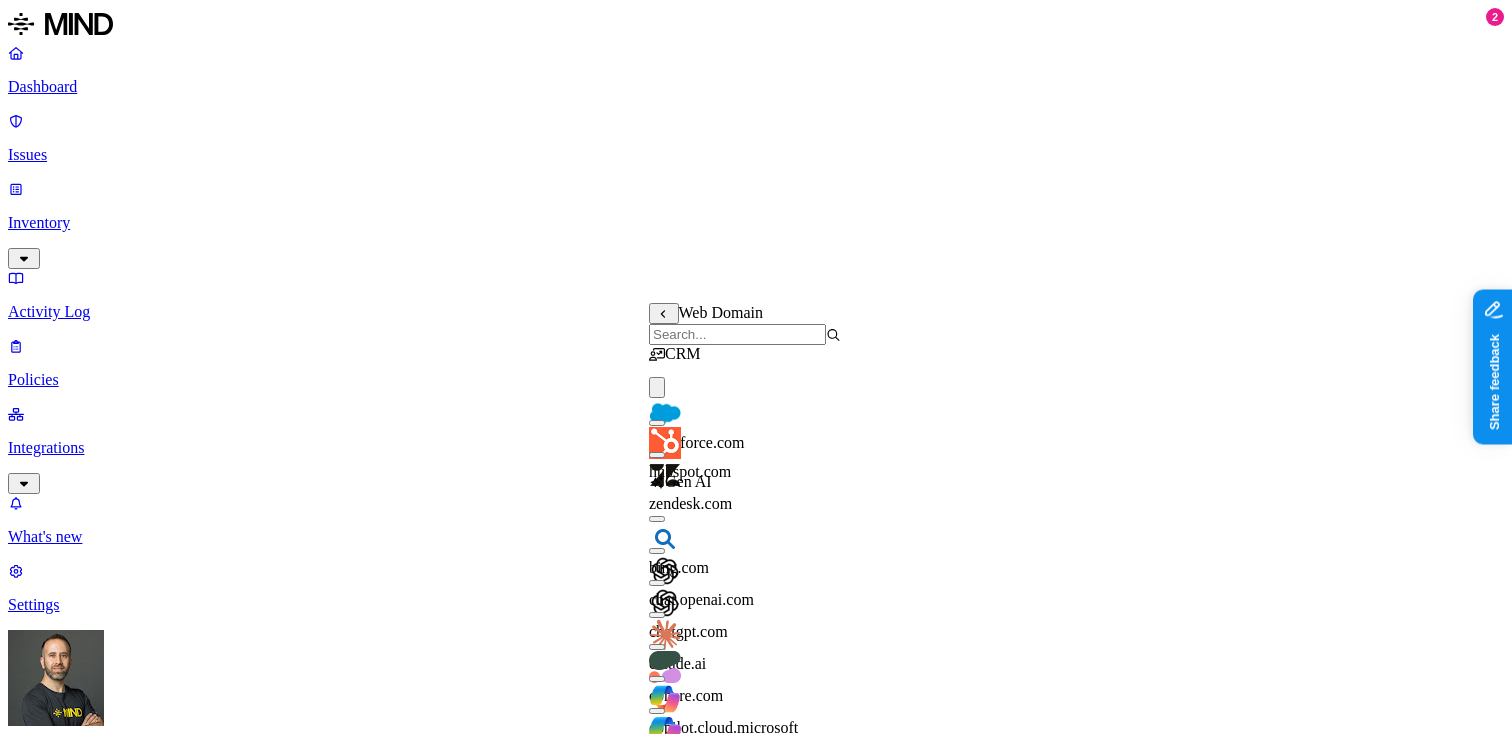 click at bounding box center (657, 455) 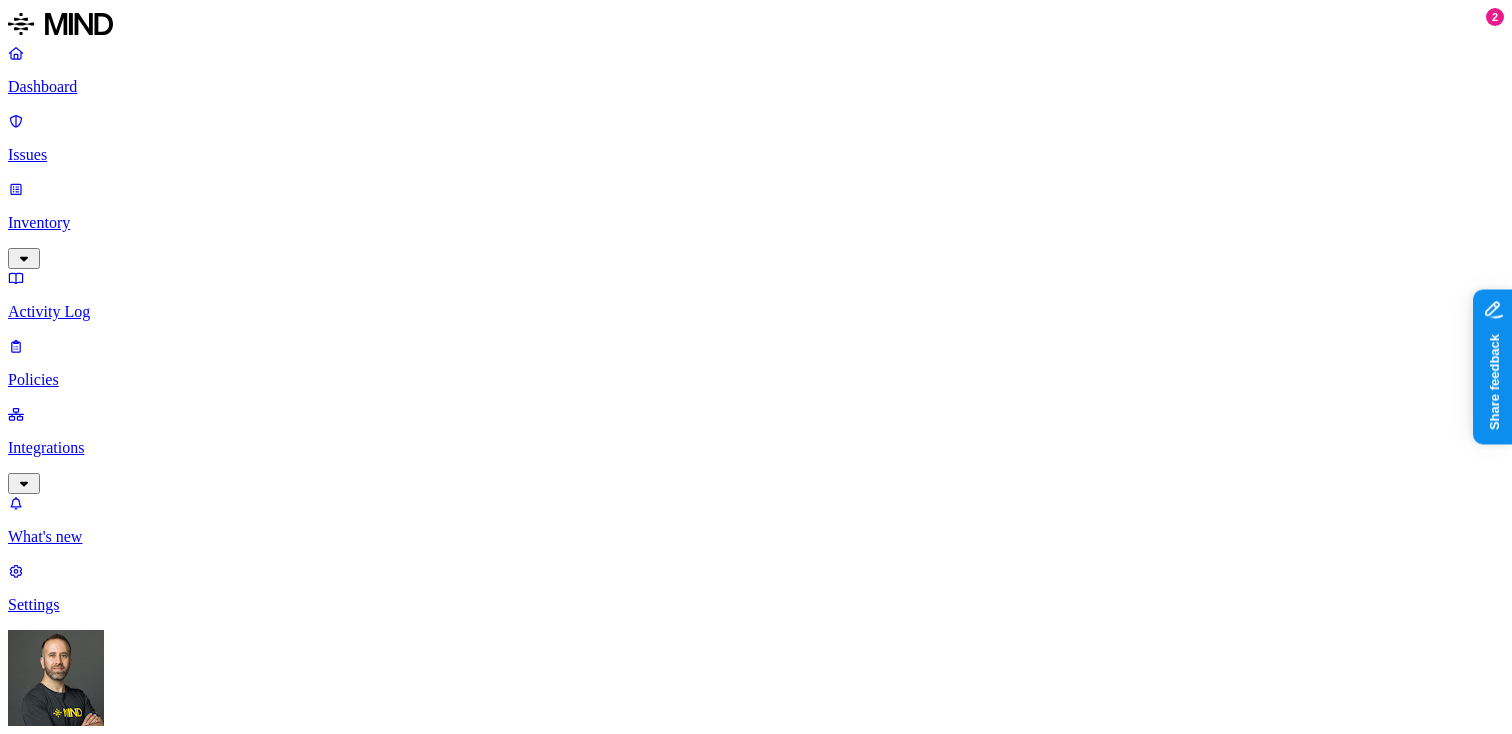 click on "DATA Classification is PII ORIGIN Web Domain is any of salesforce.com, zendesk.com TRANSFER TO Anywhere BY USER Anyone" at bounding box center [756, 1640] 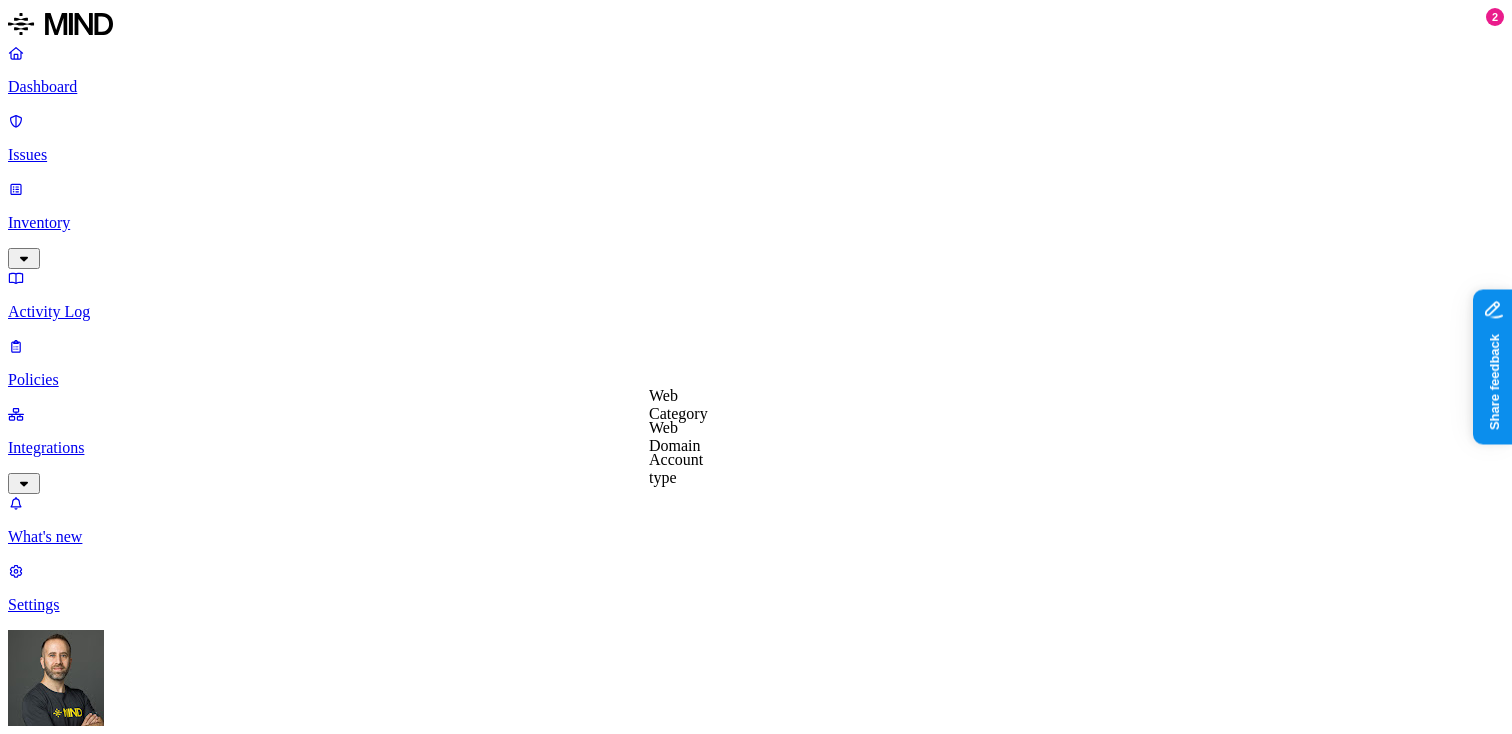 click on "Web Category" at bounding box center (678, 404) 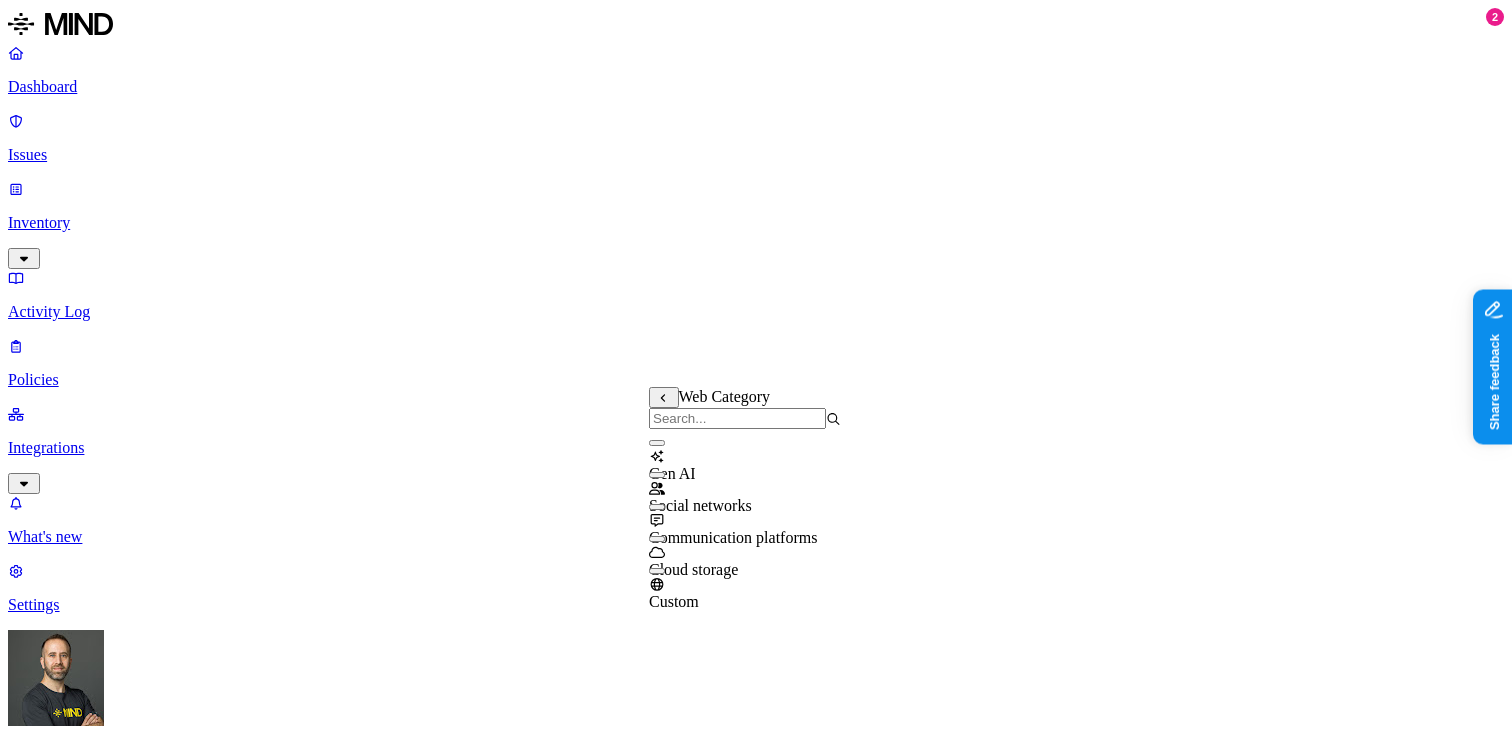 click at bounding box center (657, 443) 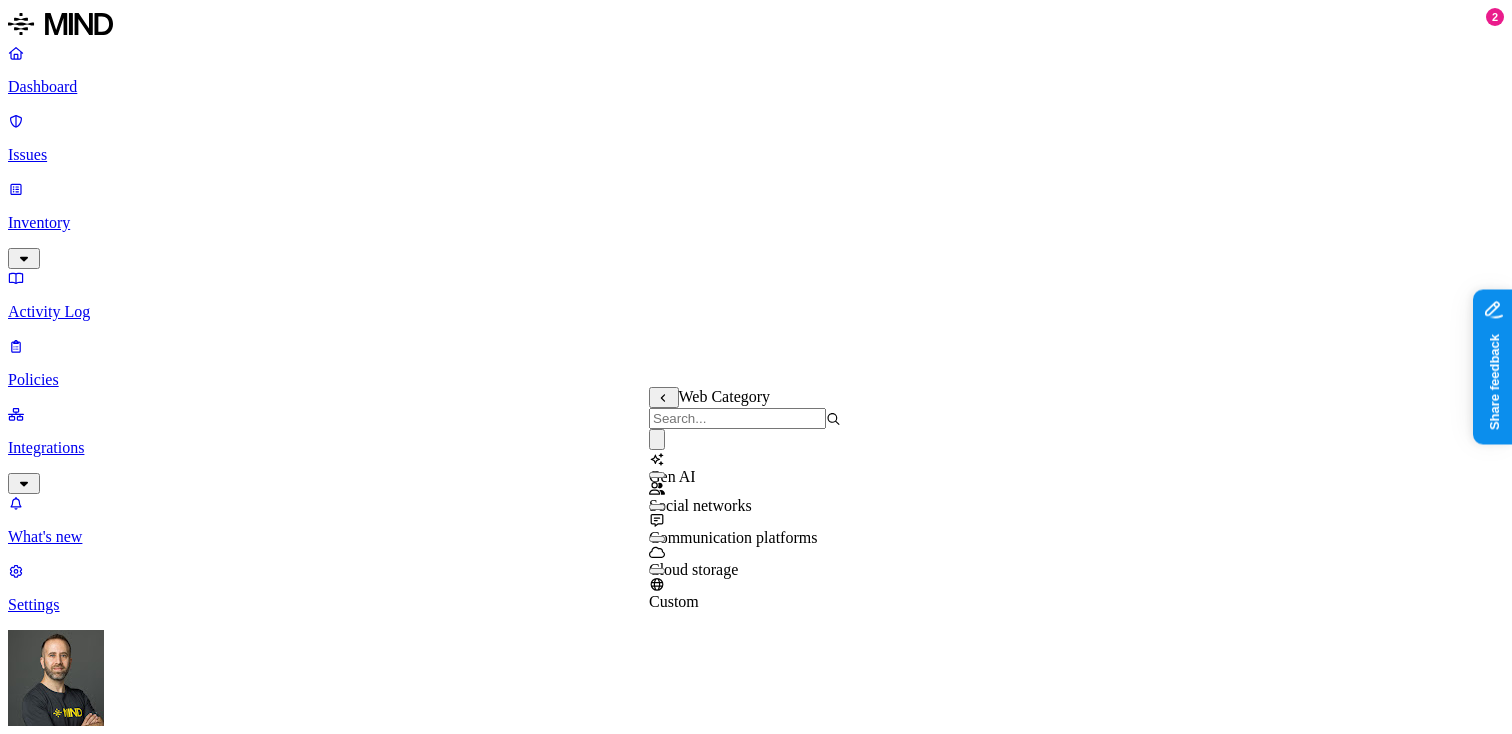 click on "DATA Classification is PII ORIGIN Web Domain is any of salesforce.com, zendesk.com TRANSFER TO Anywhere BY USER Anyone" at bounding box center [756, 1640] 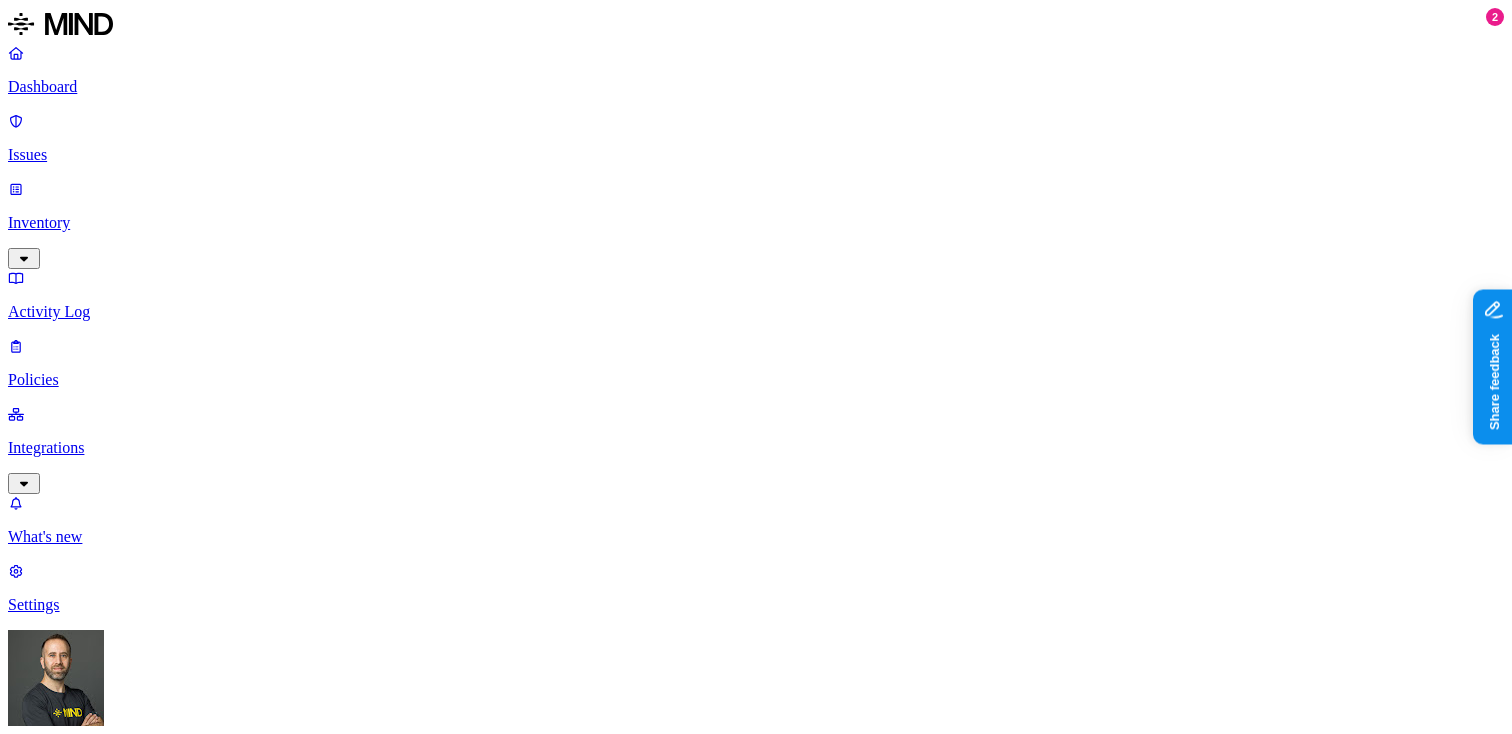 click 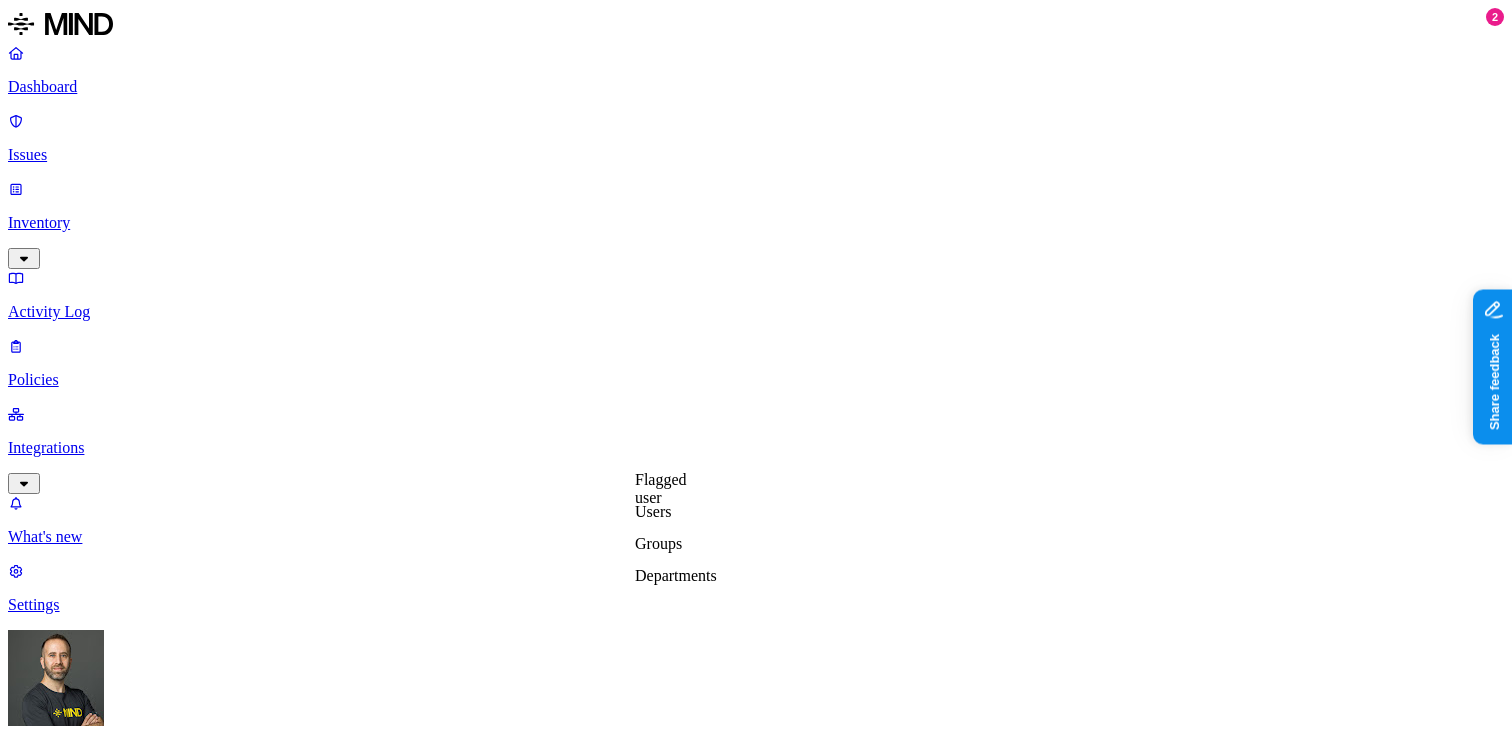 click on "DATA Classification is PII ORIGIN Web Domain is any of salesforce.com, zendesk.com TRANSFER TO Web Category is Gen AI BY USER Anyone" at bounding box center [756, 1668] 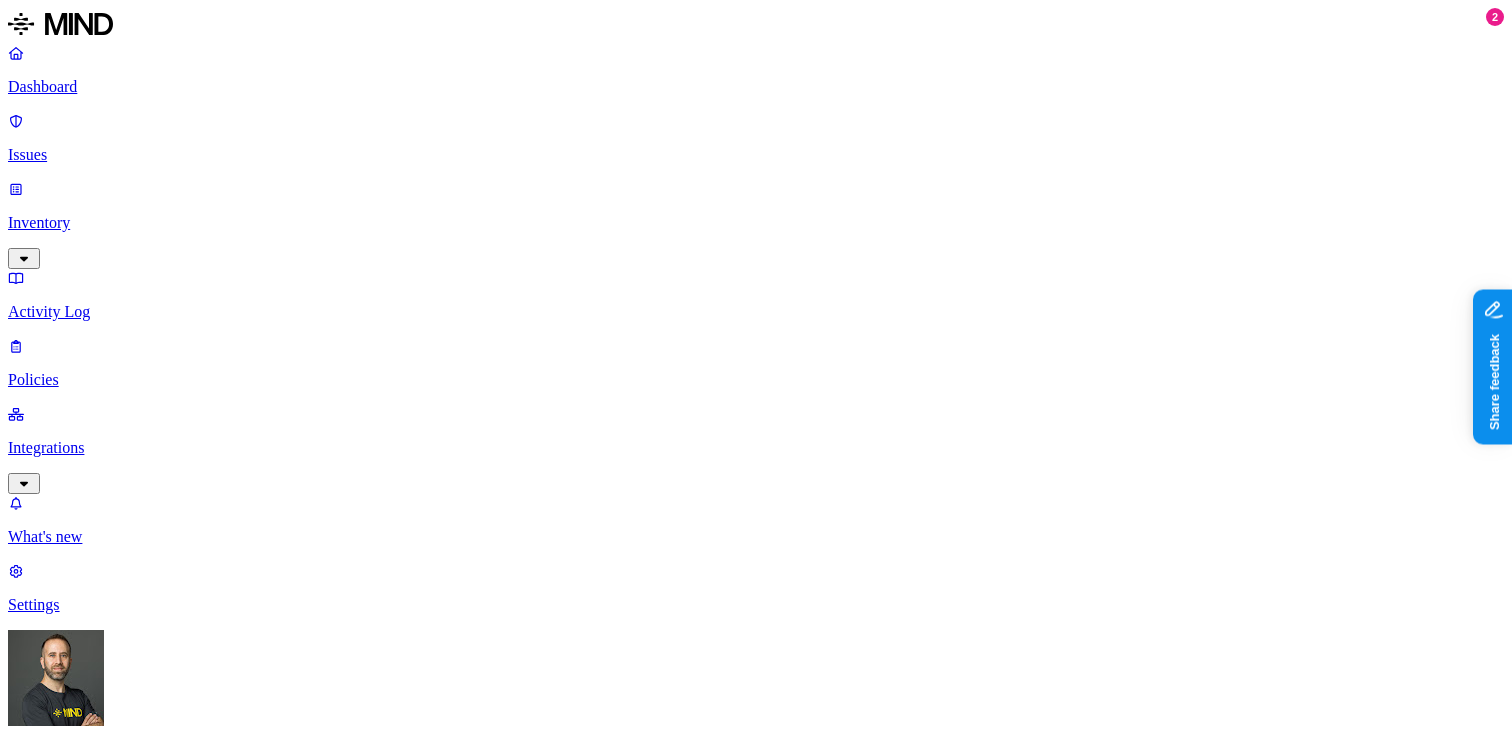 scroll, scrollTop: 725, scrollLeft: 0, axis: vertical 